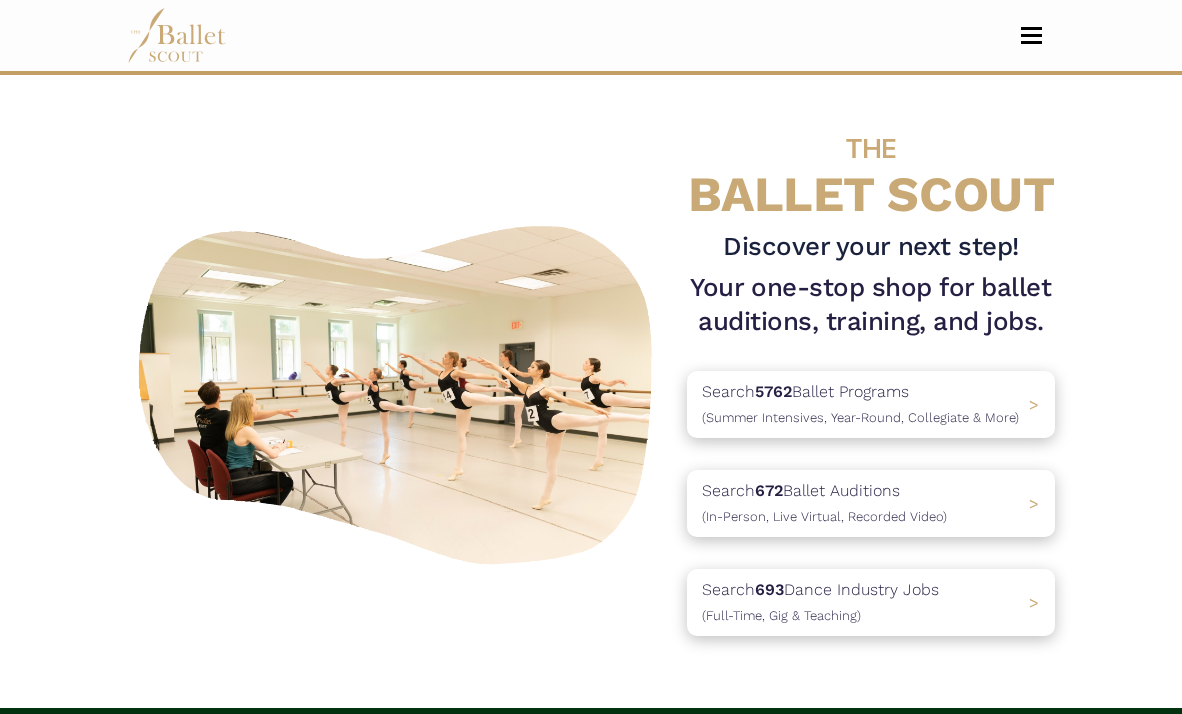 scroll, scrollTop: 0, scrollLeft: 0, axis: both 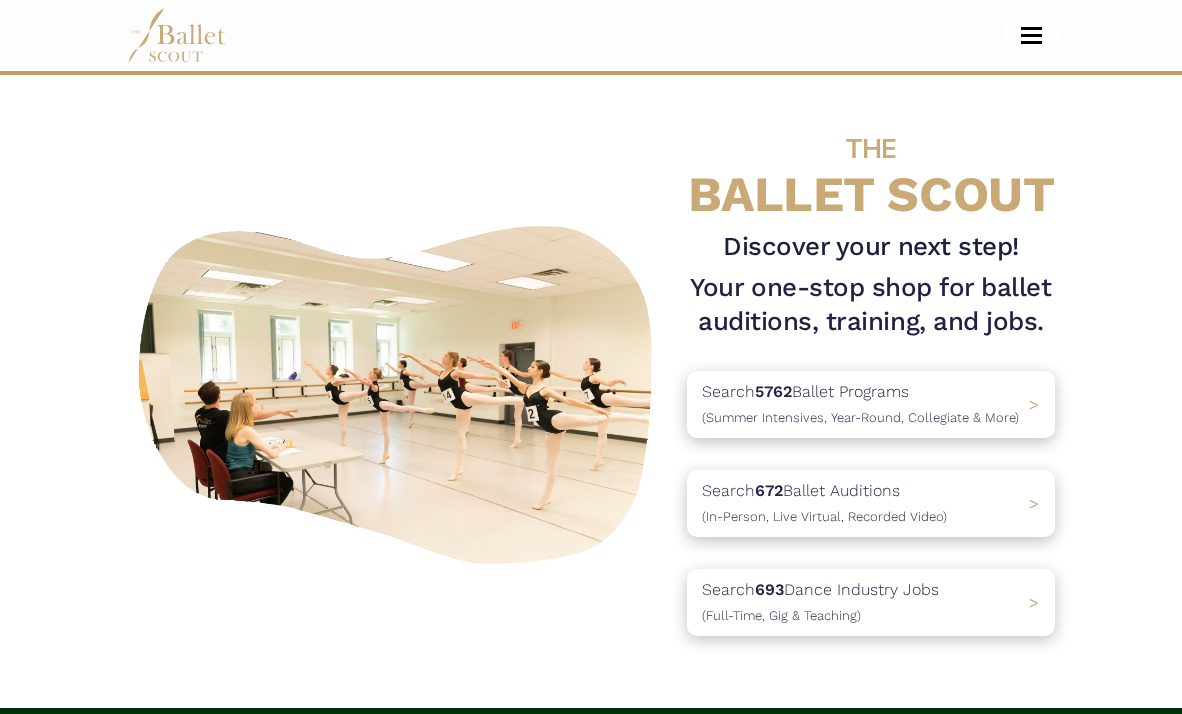click at bounding box center [1031, 35] 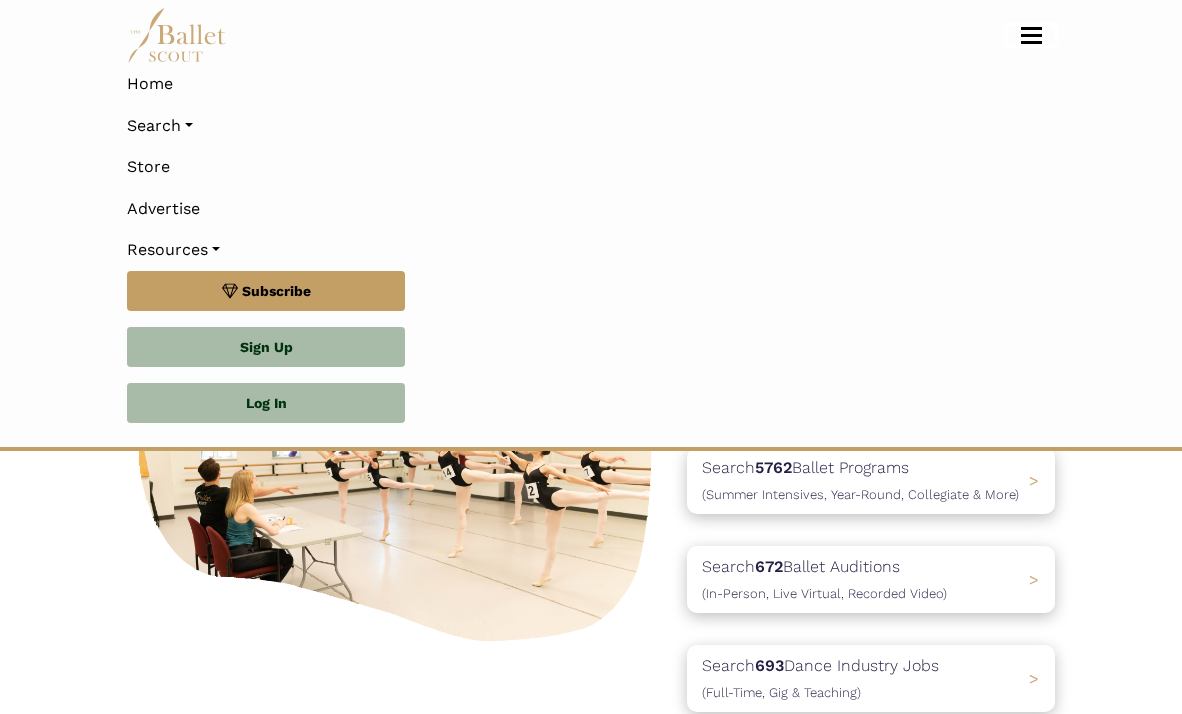 scroll, scrollTop: 300, scrollLeft: 0, axis: vertical 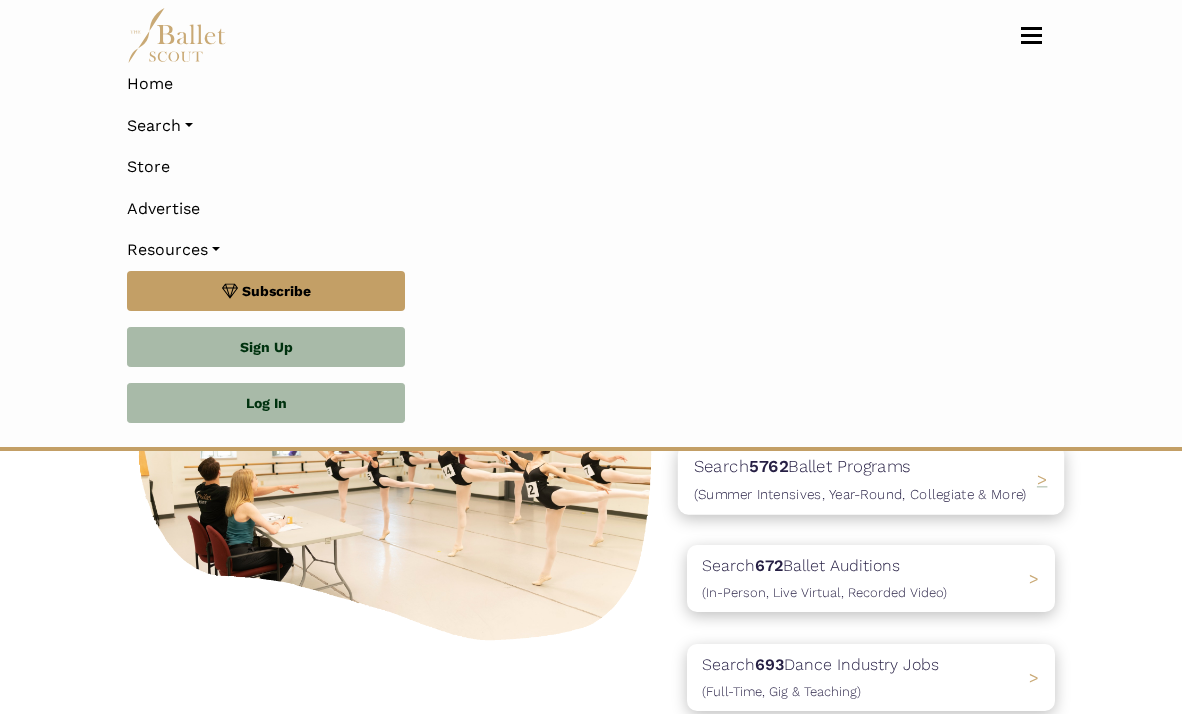 click on "5762" at bounding box center [768, 466] 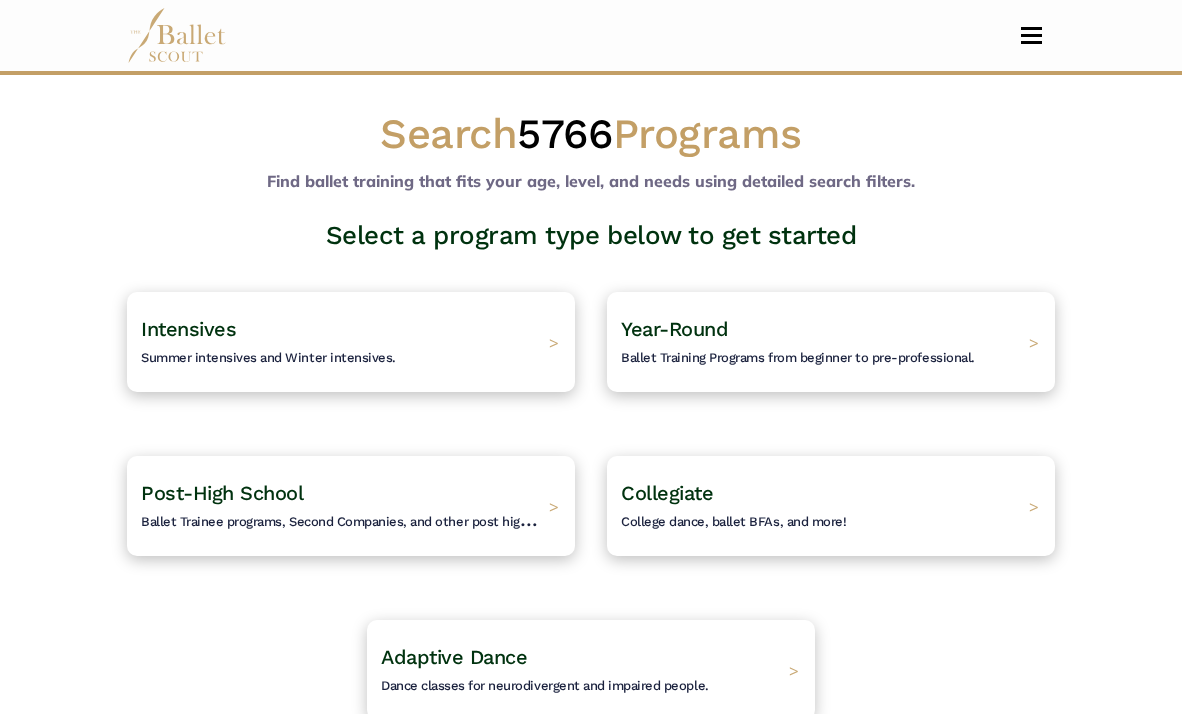 scroll, scrollTop: 0, scrollLeft: 0, axis: both 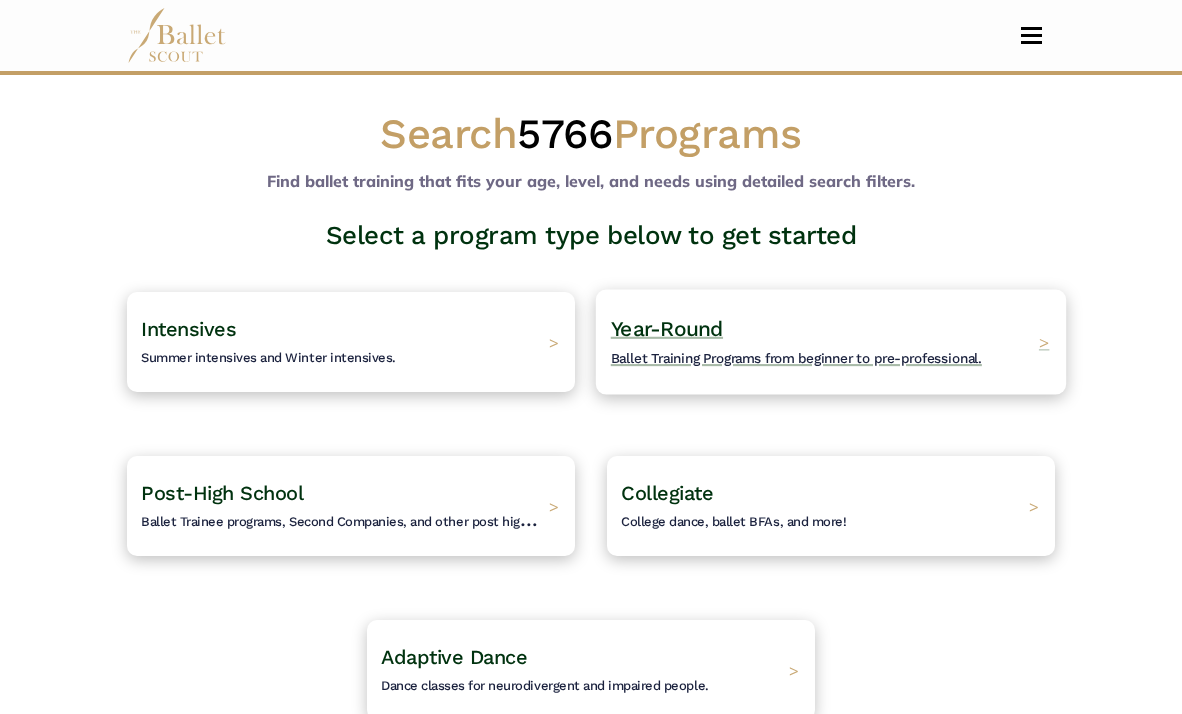 click on "Ballet Training
Programs from beginner to pre-professional." at bounding box center (796, 359) 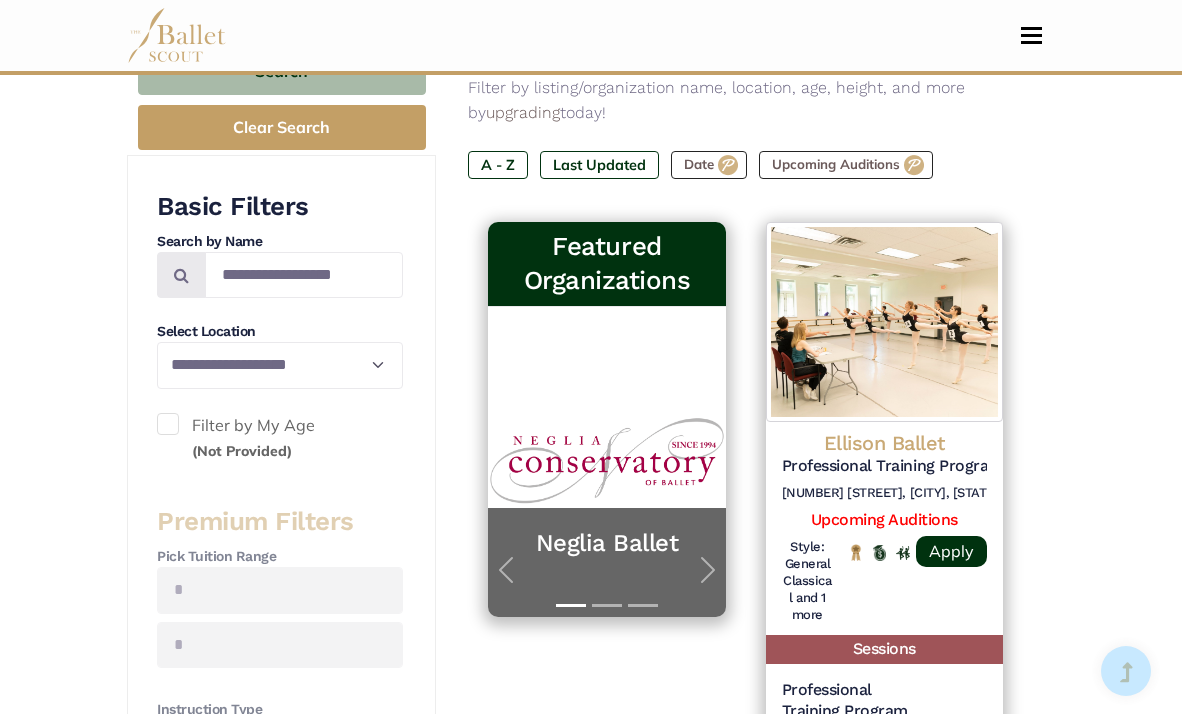 scroll, scrollTop: 352, scrollLeft: 0, axis: vertical 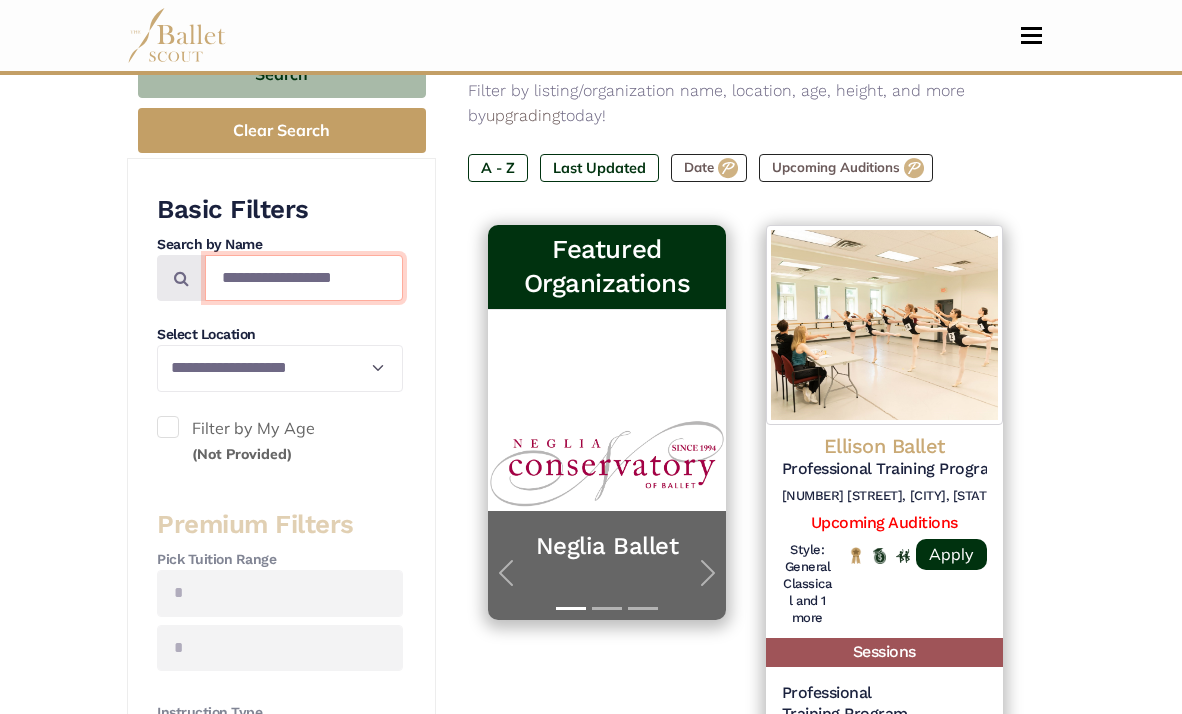 click at bounding box center [304, 278] 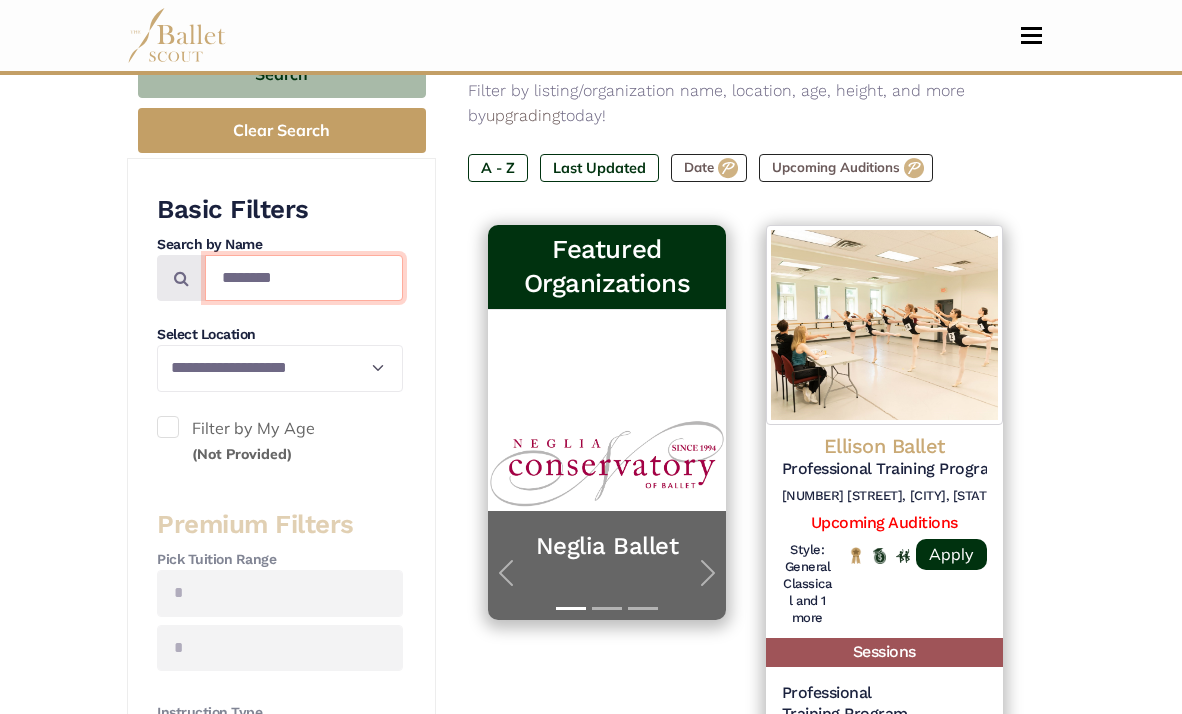 type on "********" 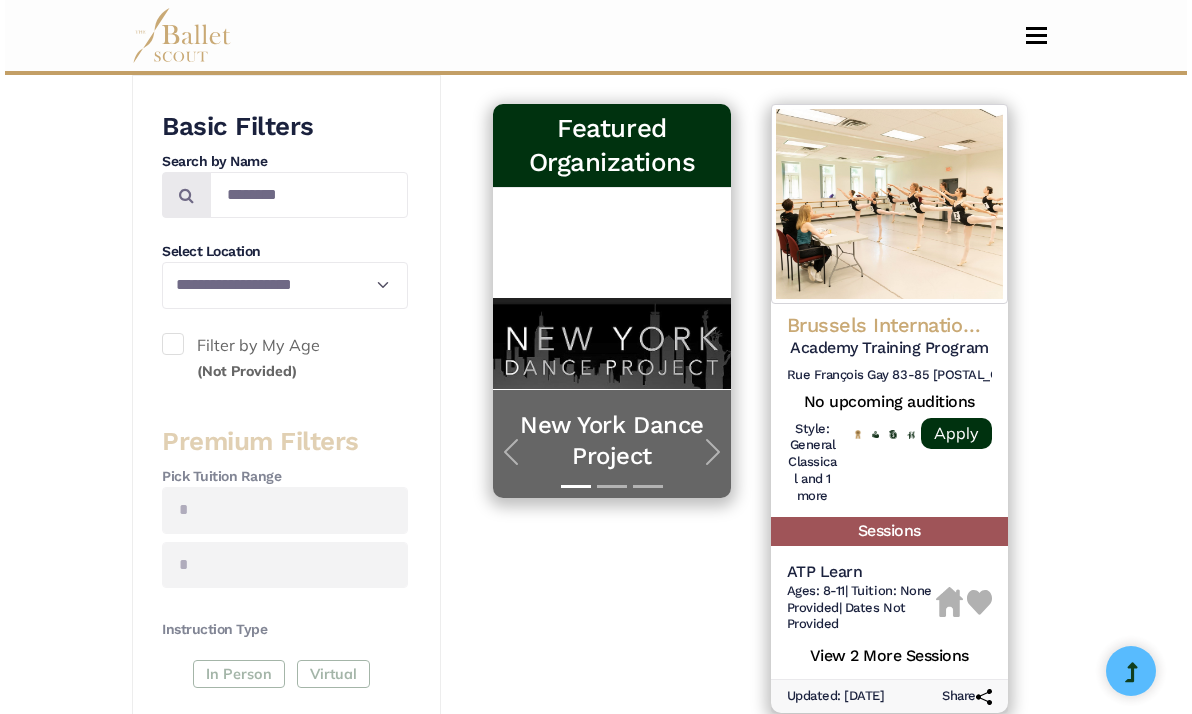 scroll, scrollTop: 436, scrollLeft: 0, axis: vertical 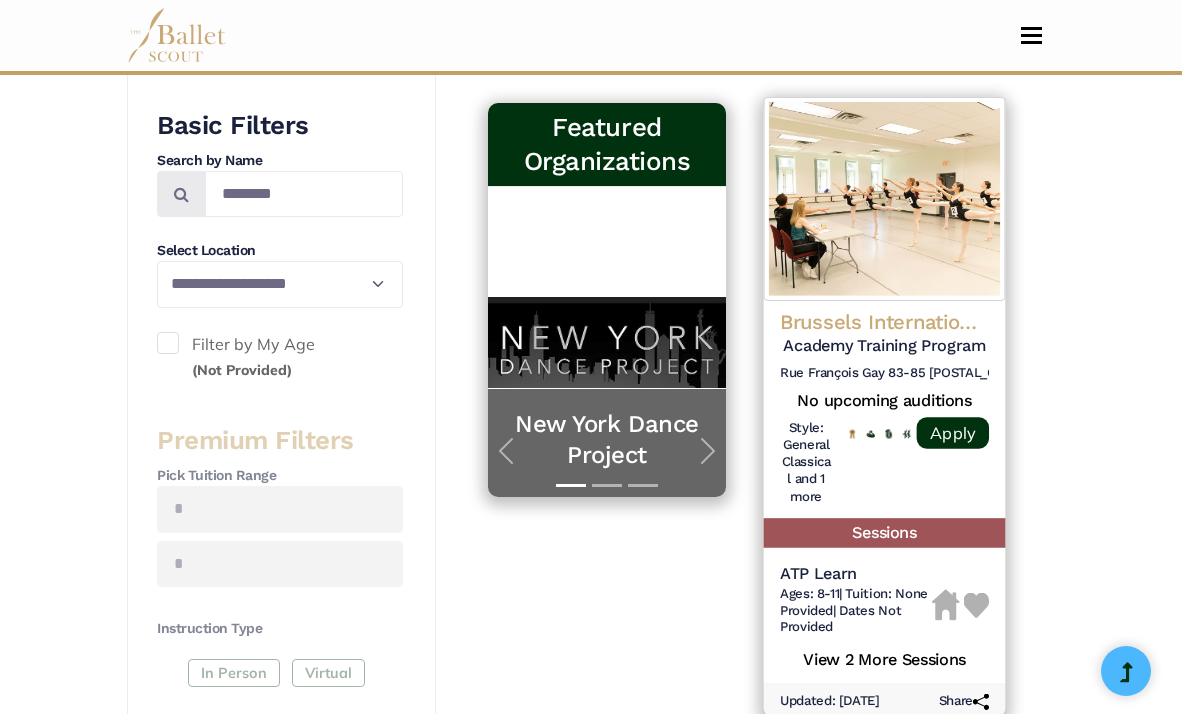click on "Brussels International Ballet School" at bounding box center (884, 322) 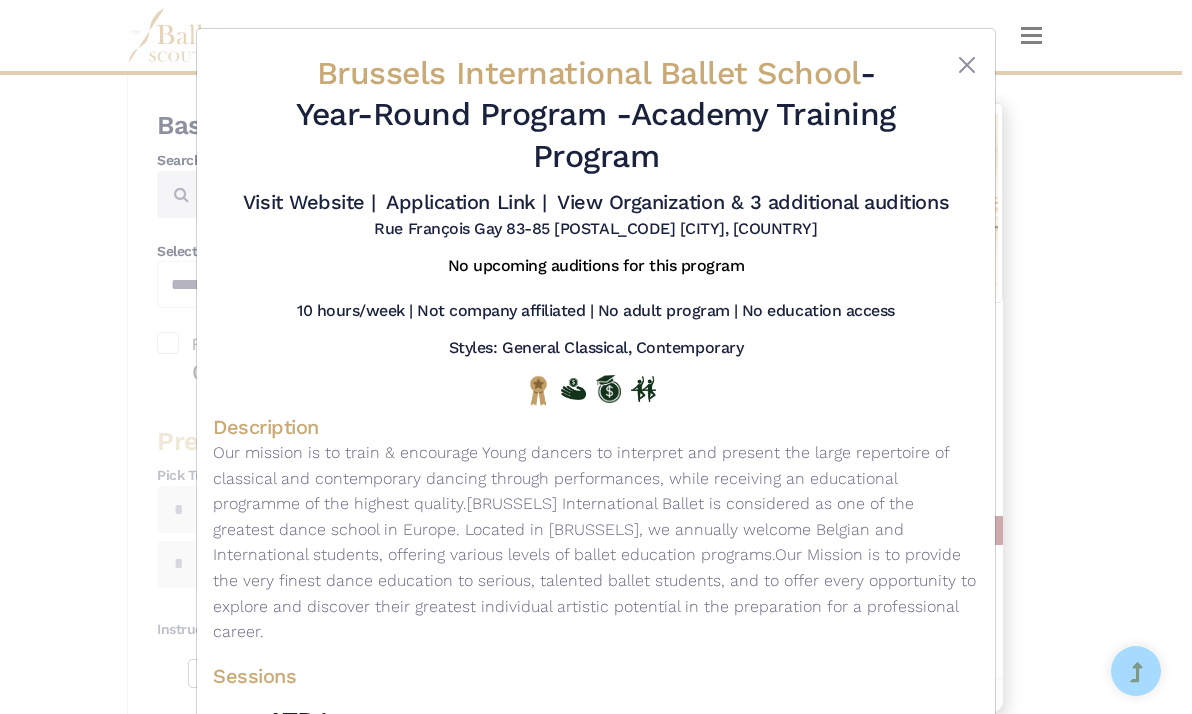 drag, startPoint x: 607, startPoint y: 201, endPoint x: 528, endPoint y: 13, distance: 203.92401 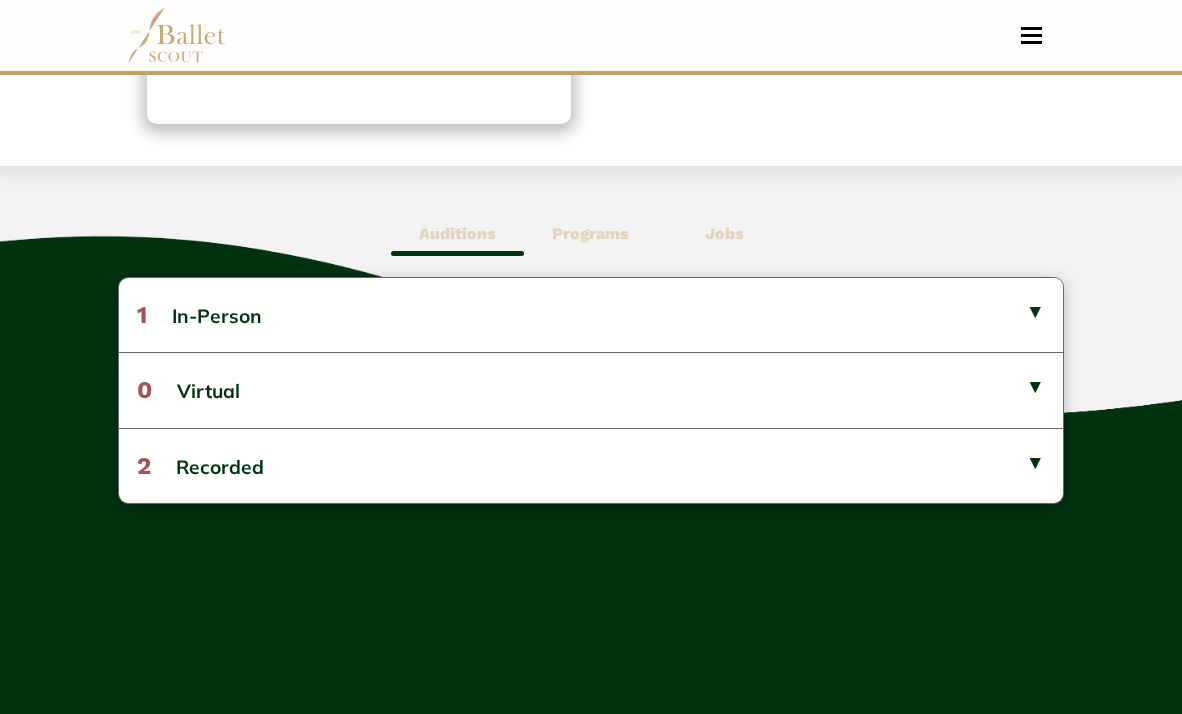 scroll, scrollTop: 473, scrollLeft: 0, axis: vertical 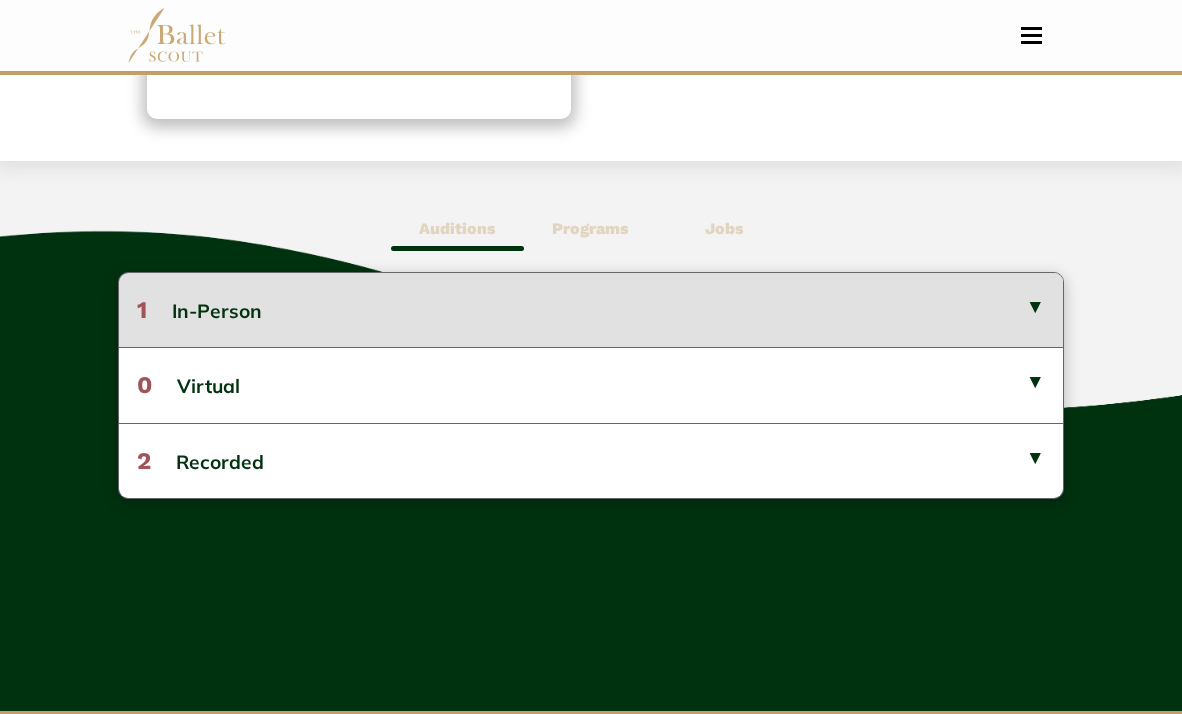 click on "1   In-Person" at bounding box center (591, 310) 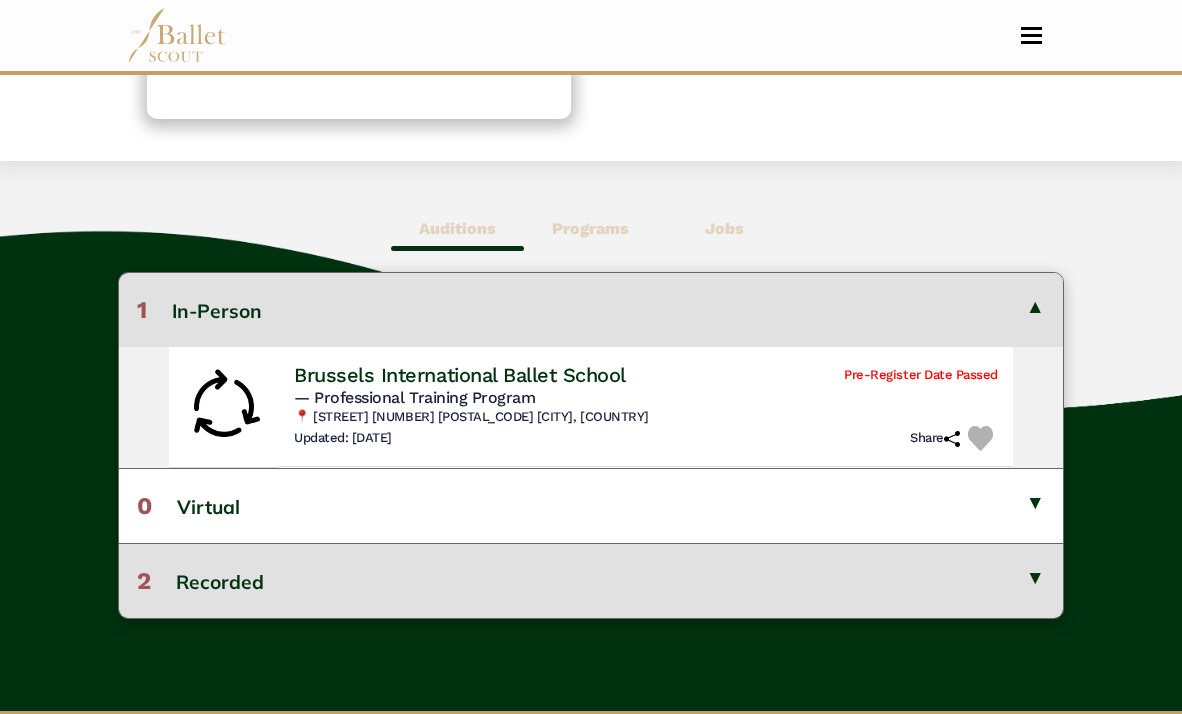 click on "2   Recorded" at bounding box center [591, 580] 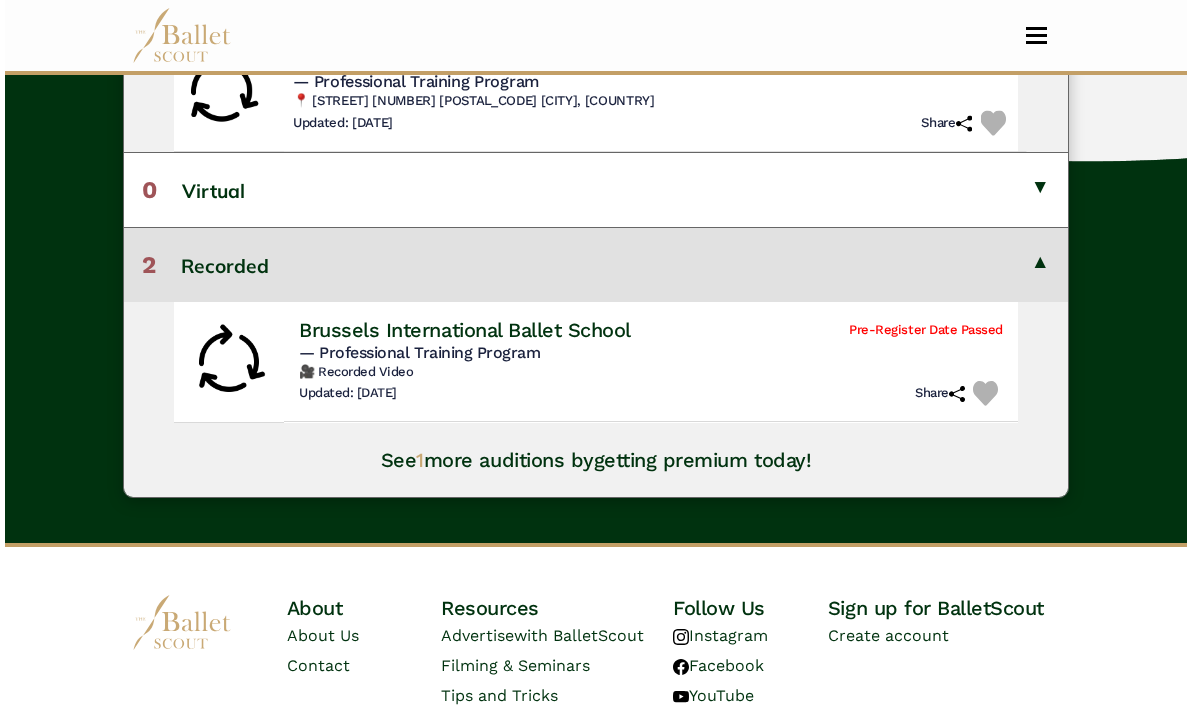 scroll, scrollTop: 793, scrollLeft: 0, axis: vertical 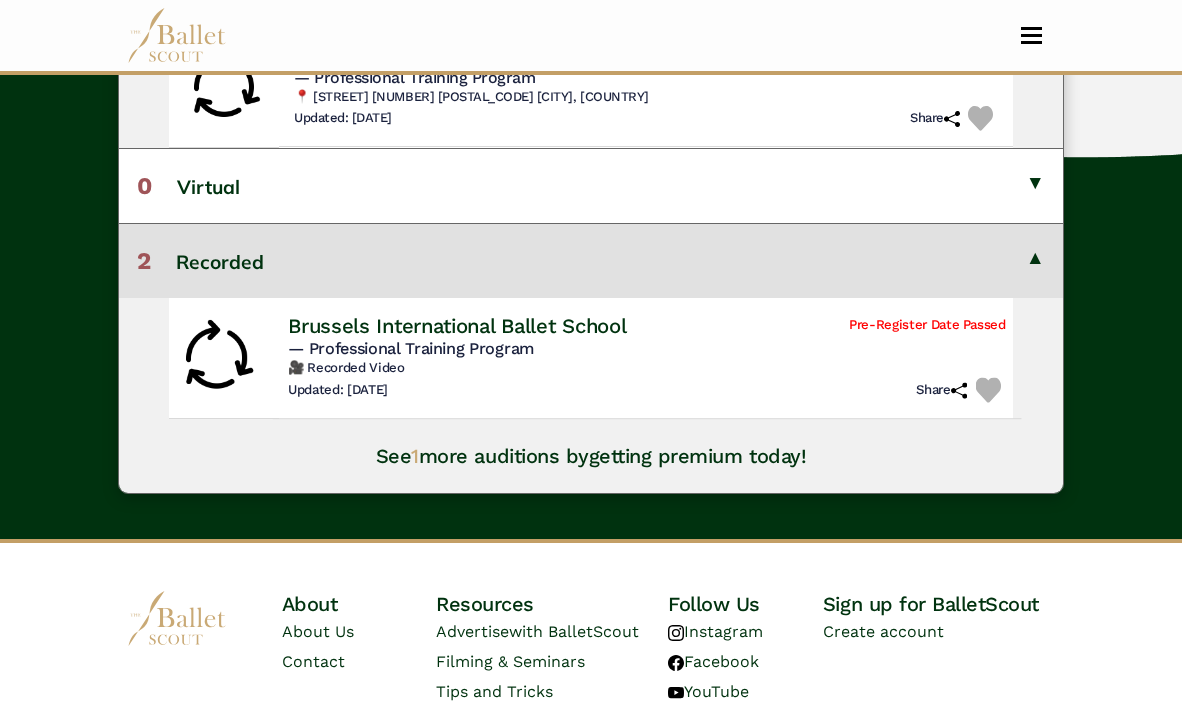 click on "Brussels International Ballet School" at bounding box center (457, 325) 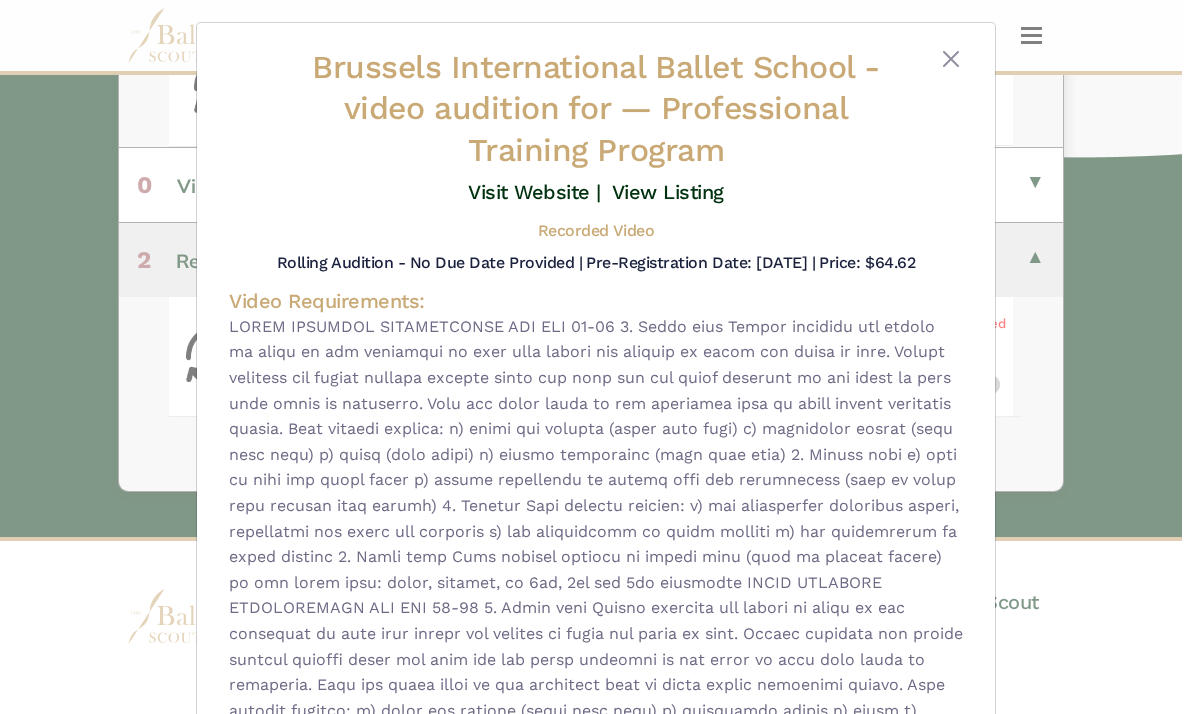scroll, scrollTop: 0, scrollLeft: 0, axis: both 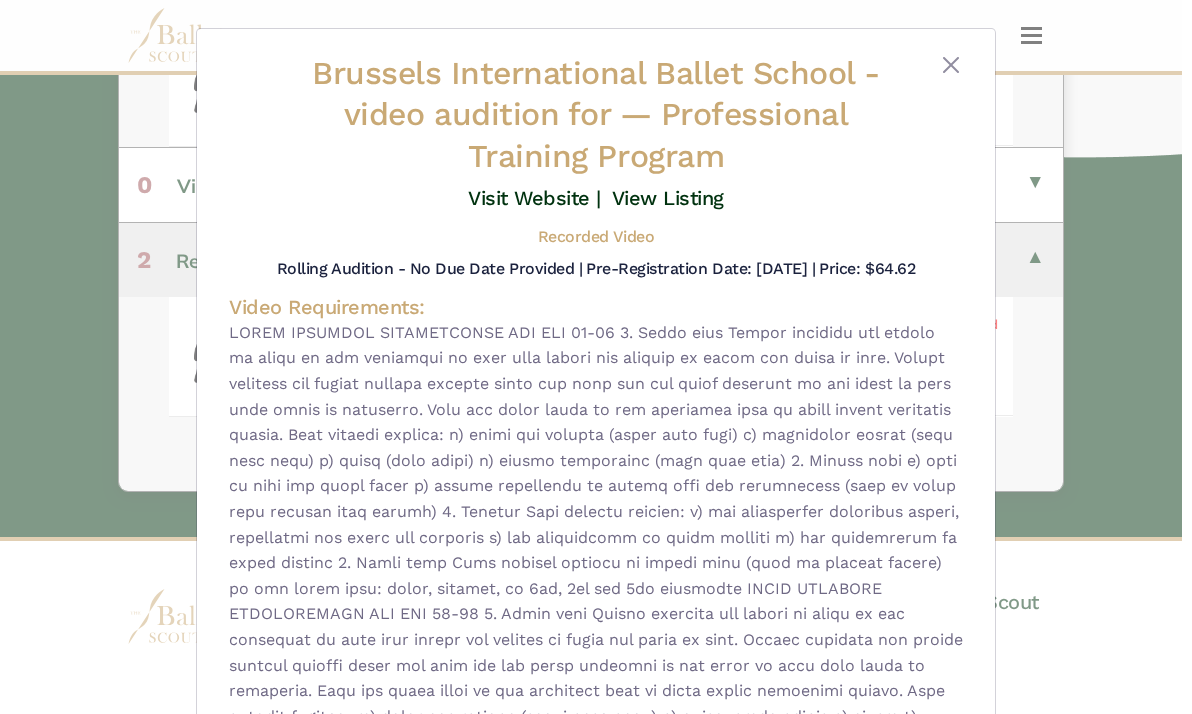 drag, startPoint x: 730, startPoint y: 160, endPoint x: 312, endPoint y: 82, distance: 425.21524 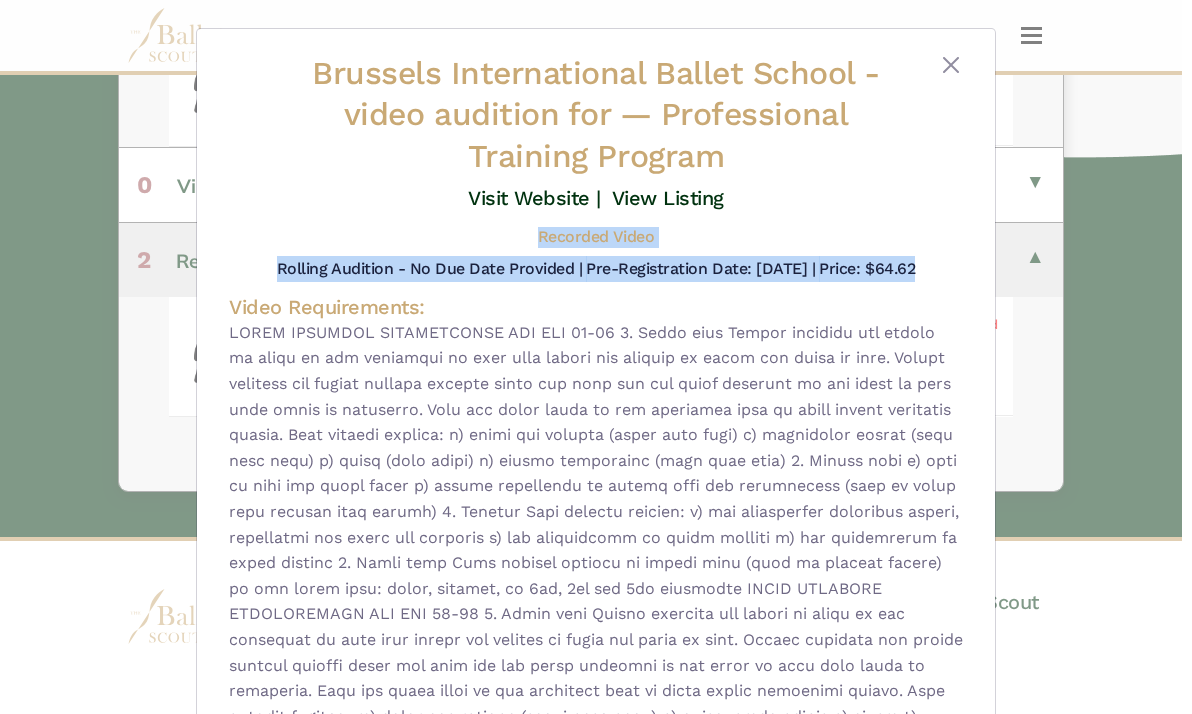 drag, startPoint x: 945, startPoint y: 276, endPoint x: 535, endPoint y: 242, distance: 411.40735 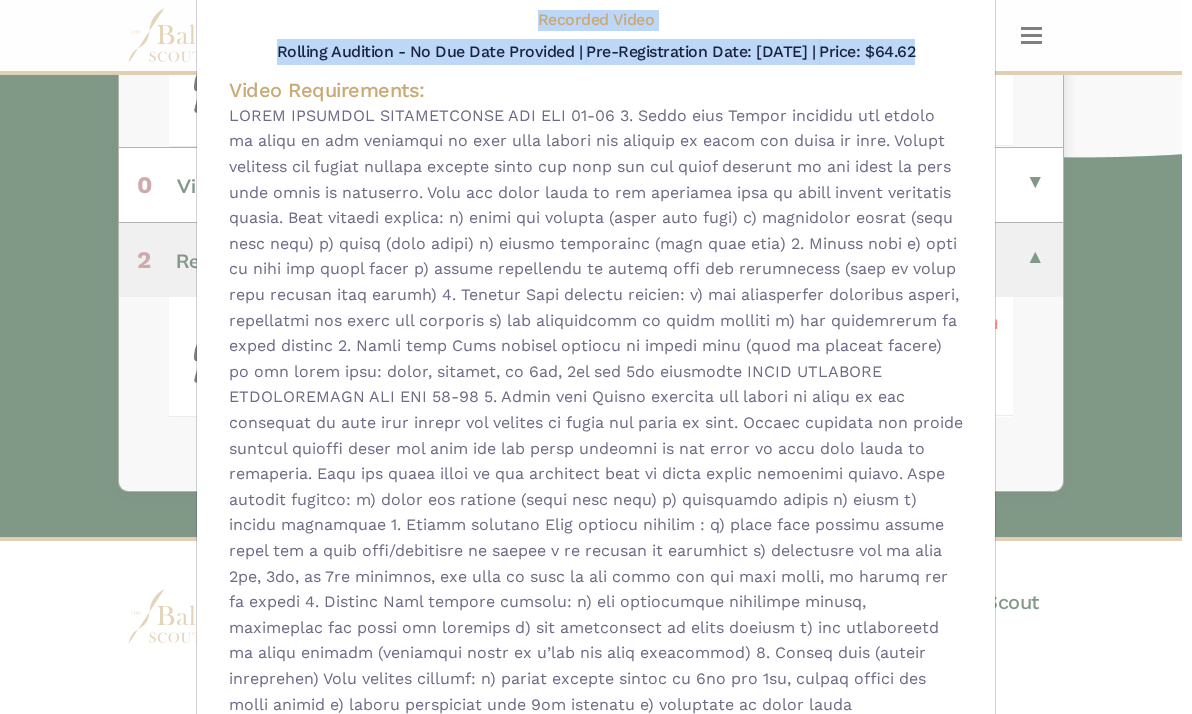 scroll, scrollTop: 219, scrollLeft: 0, axis: vertical 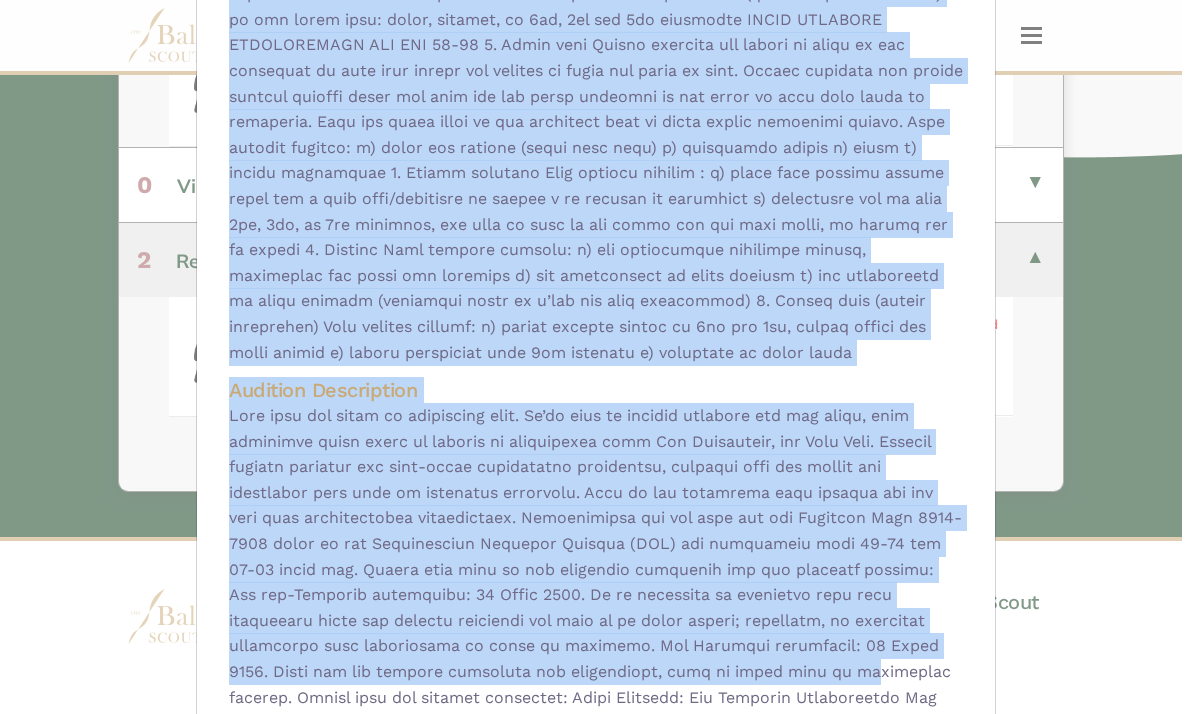 drag, startPoint x: 225, startPoint y: 115, endPoint x: 395, endPoint y: 390, distance: 323.30325 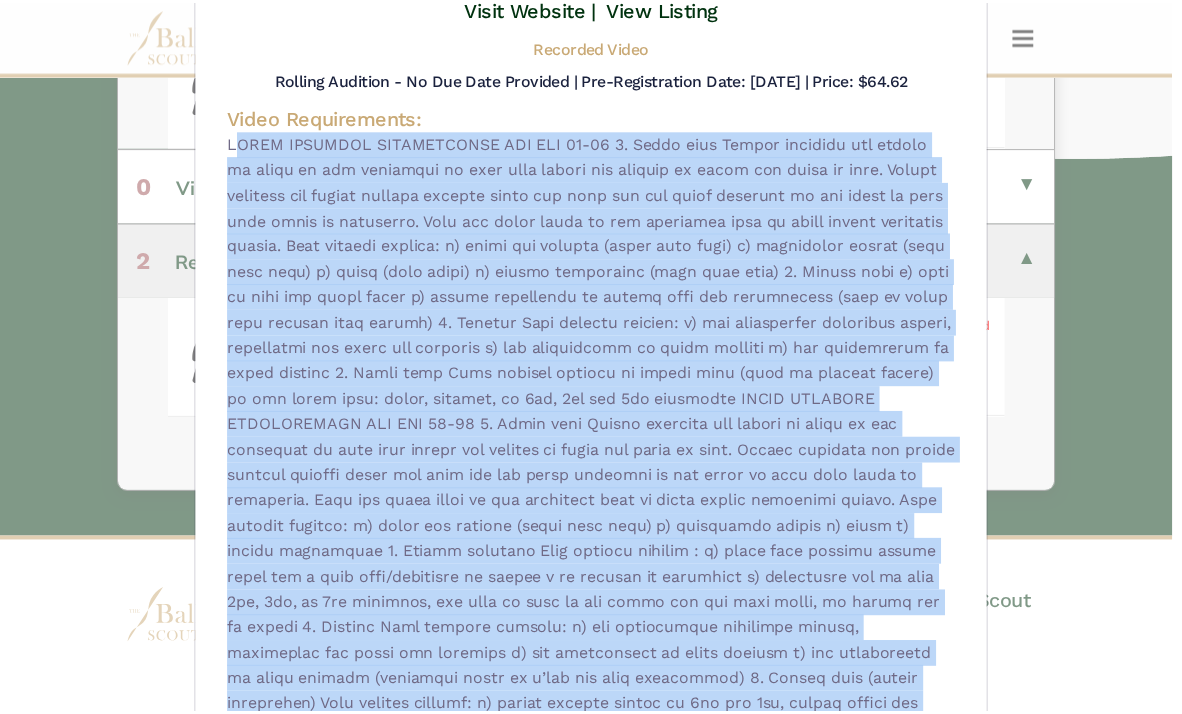 scroll, scrollTop: 189, scrollLeft: 0, axis: vertical 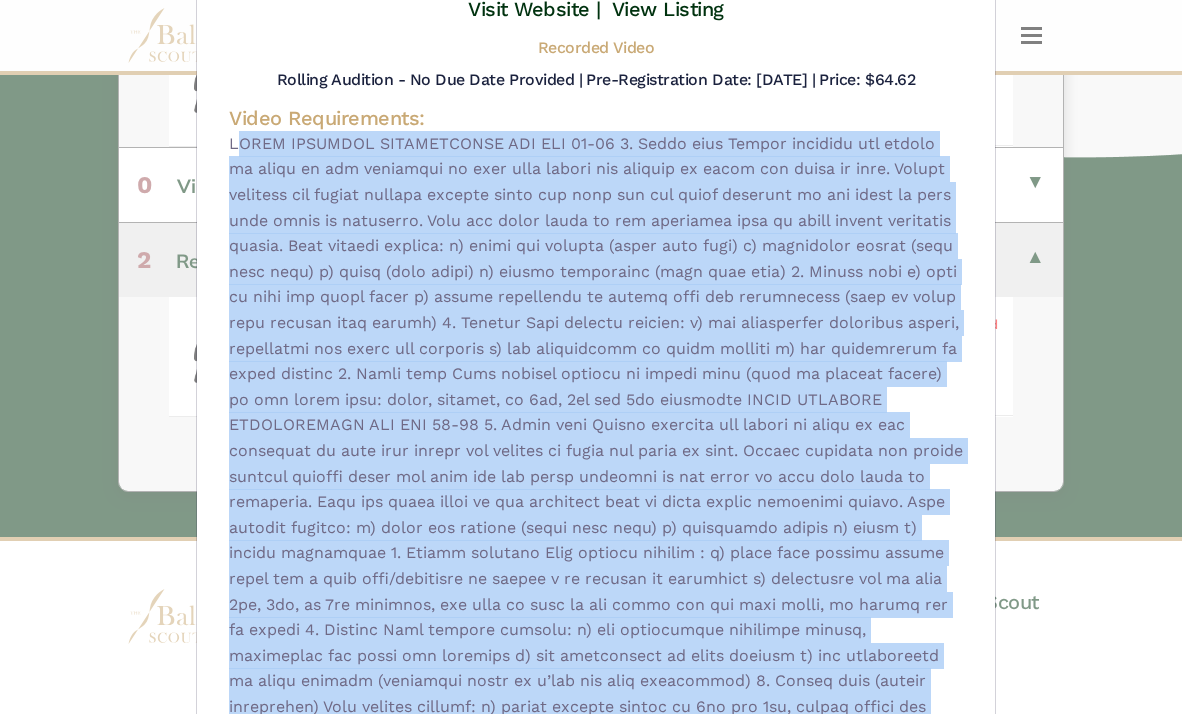 click on "Brussels International Ballet School
-
video audition for
— Professional Training Program
Visit Website |
View Listing" at bounding box center [596, 357] 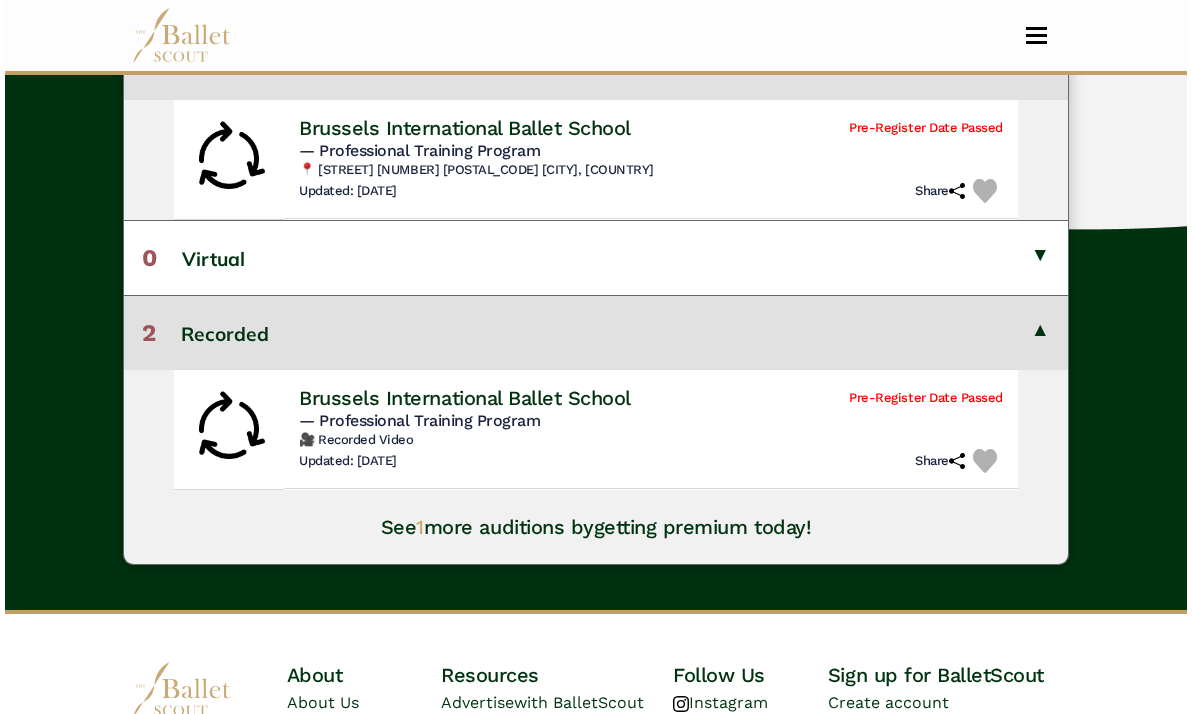 scroll, scrollTop: 730, scrollLeft: 0, axis: vertical 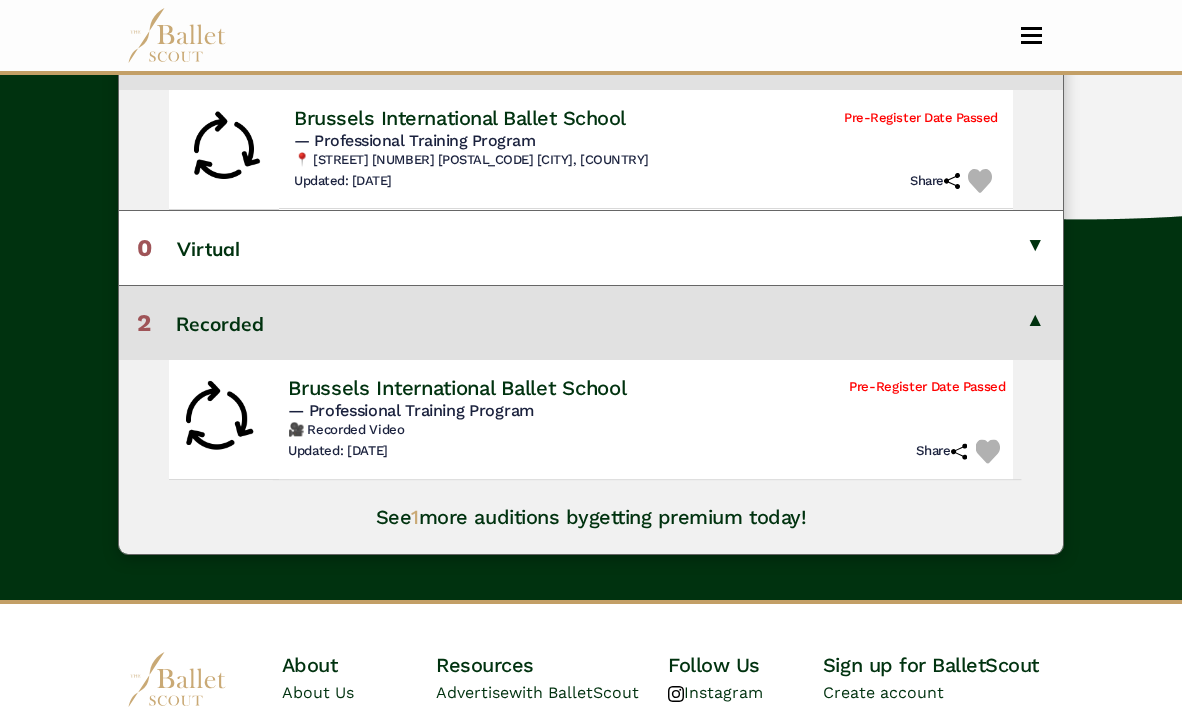 click on "— Professional Training Program" at bounding box center (411, 410) 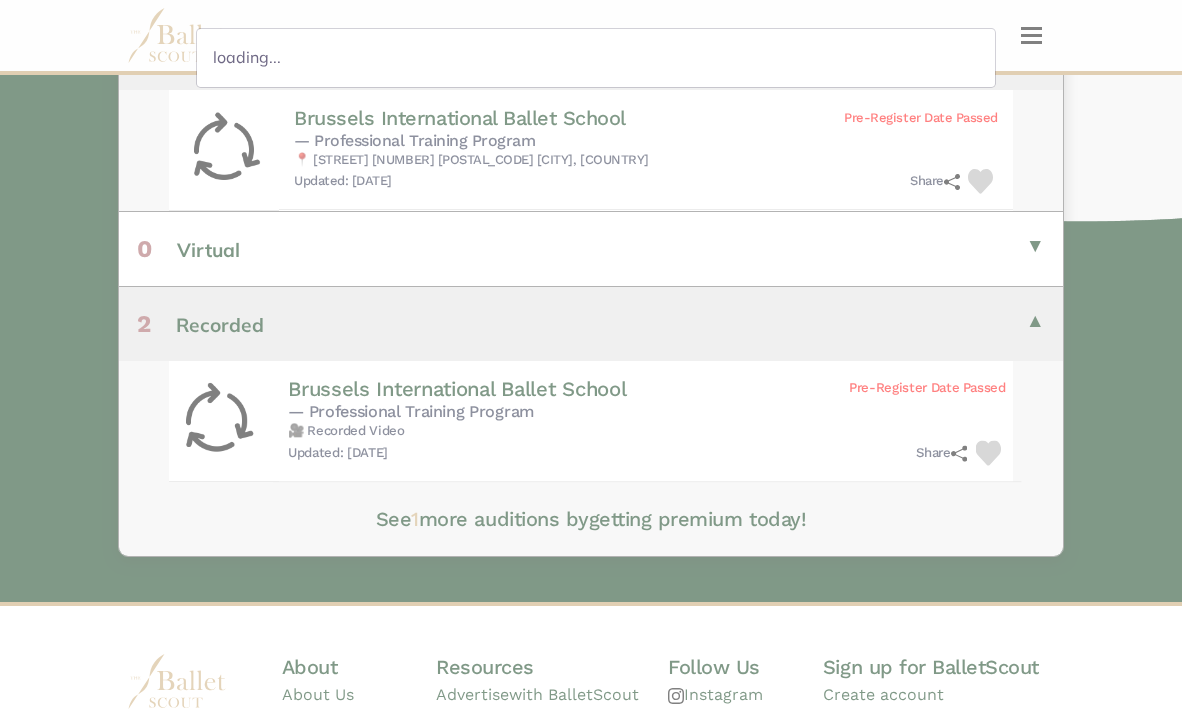 scroll, scrollTop: 0, scrollLeft: 0, axis: both 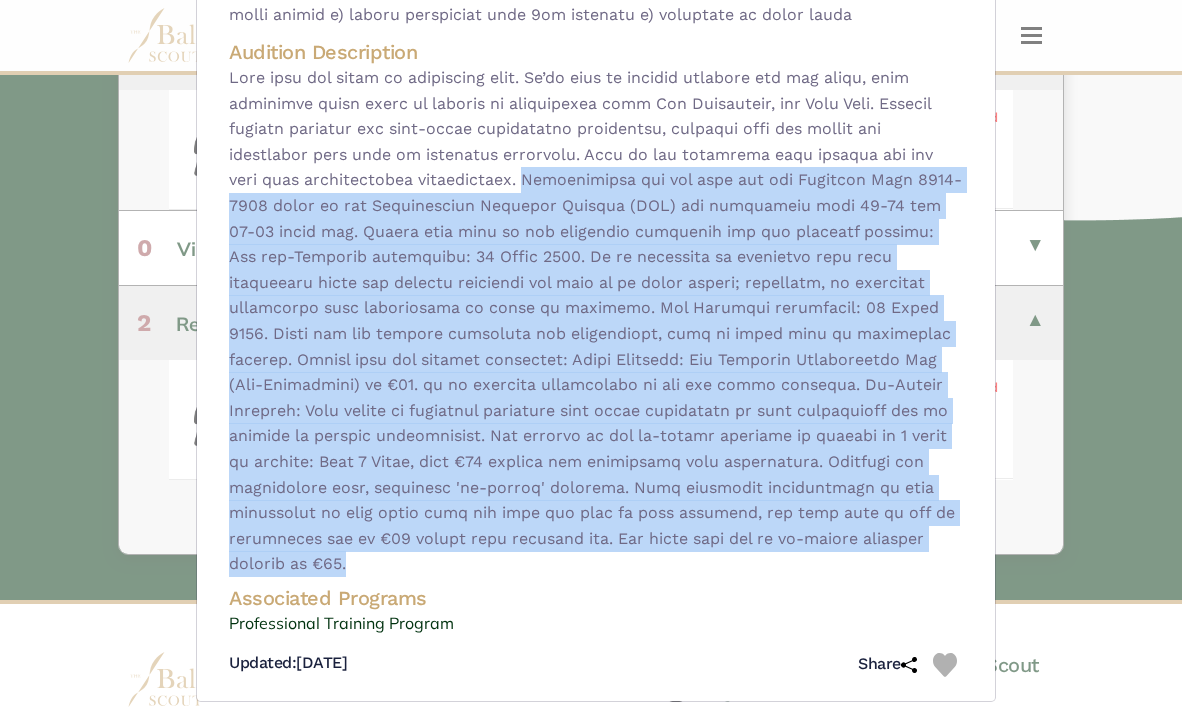drag, startPoint x: 488, startPoint y: 208, endPoint x: 725, endPoint y: 566, distance: 429.34018 